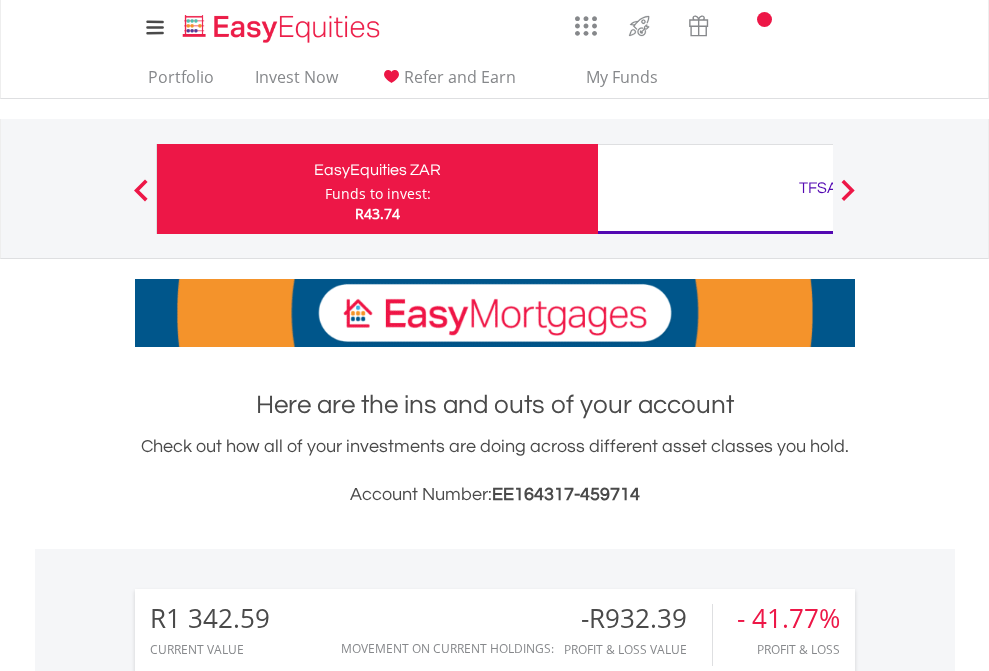 scroll, scrollTop: 0, scrollLeft: 0, axis: both 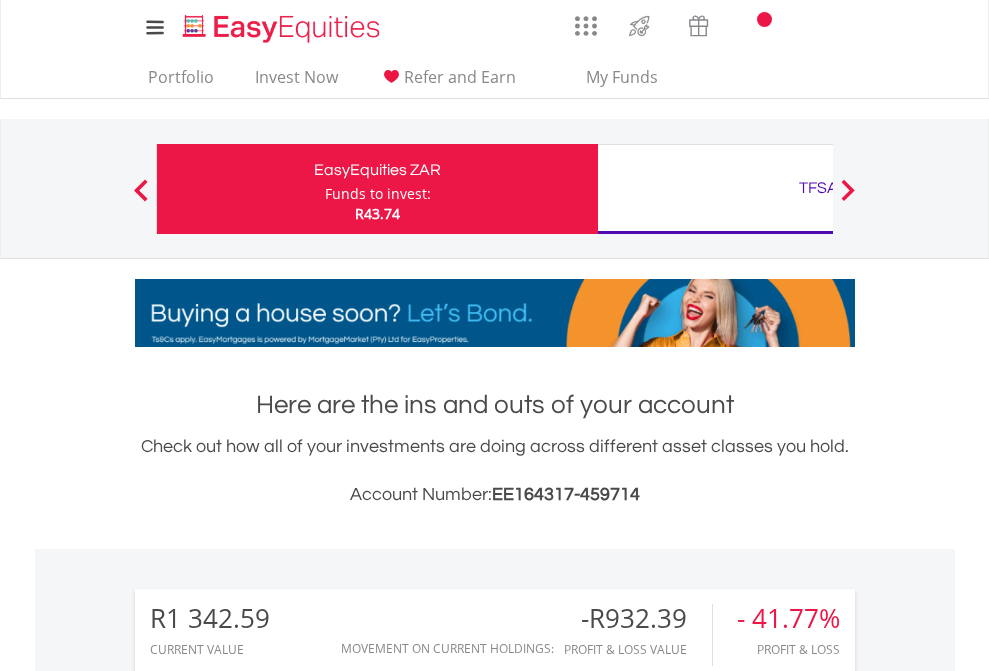click on "Funds to invest:" at bounding box center [378, 194] 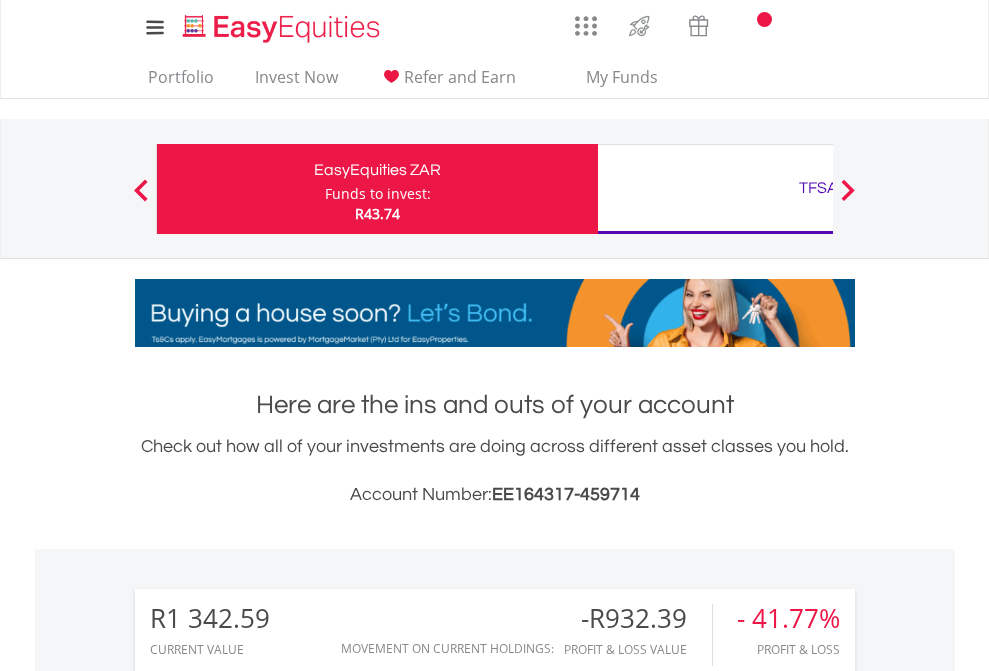 scroll, scrollTop: 999808, scrollLeft: 999687, axis: both 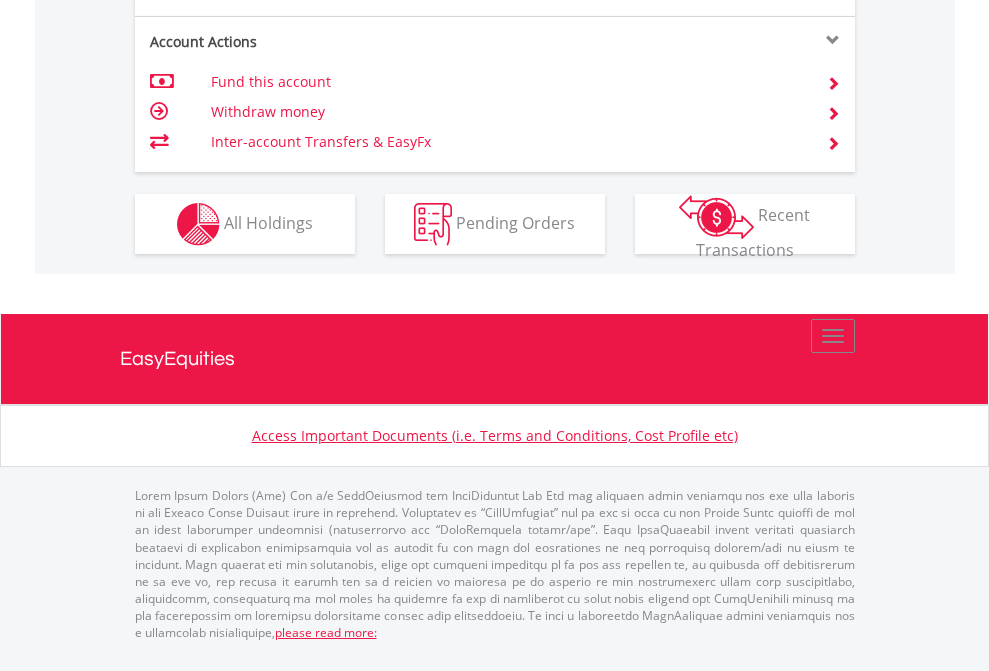 click on "Investment types" at bounding box center (706, -337) 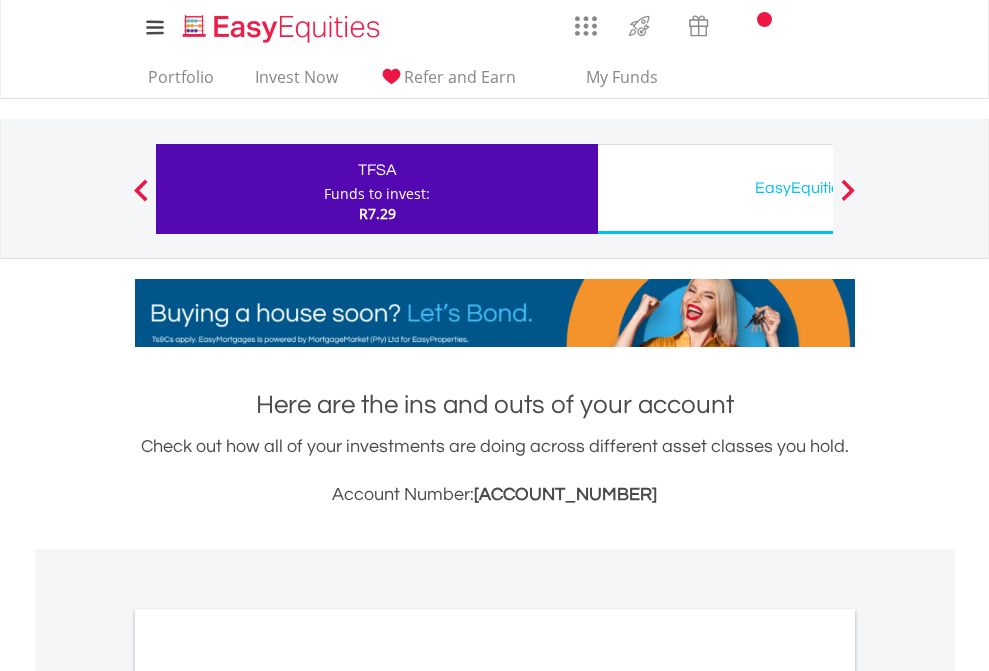 scroll, scrollTop: 0, scrollLeft: 0, axis: both 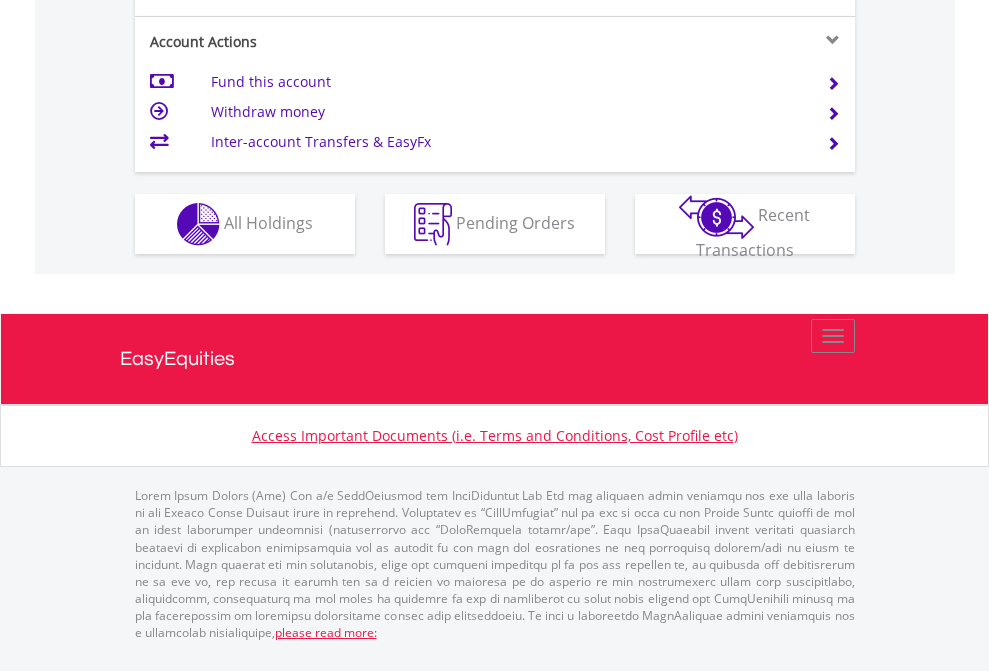 click on "Investment types" at bounding box center (706, -337) 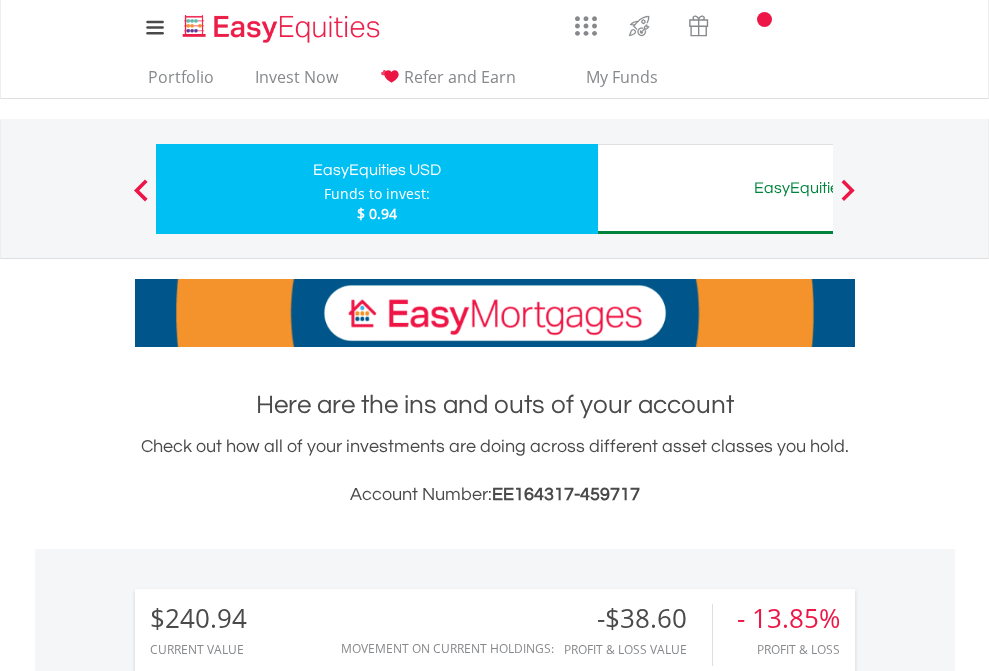 scroll, scrollTop: 0, scrollLeft: 0, axis: both 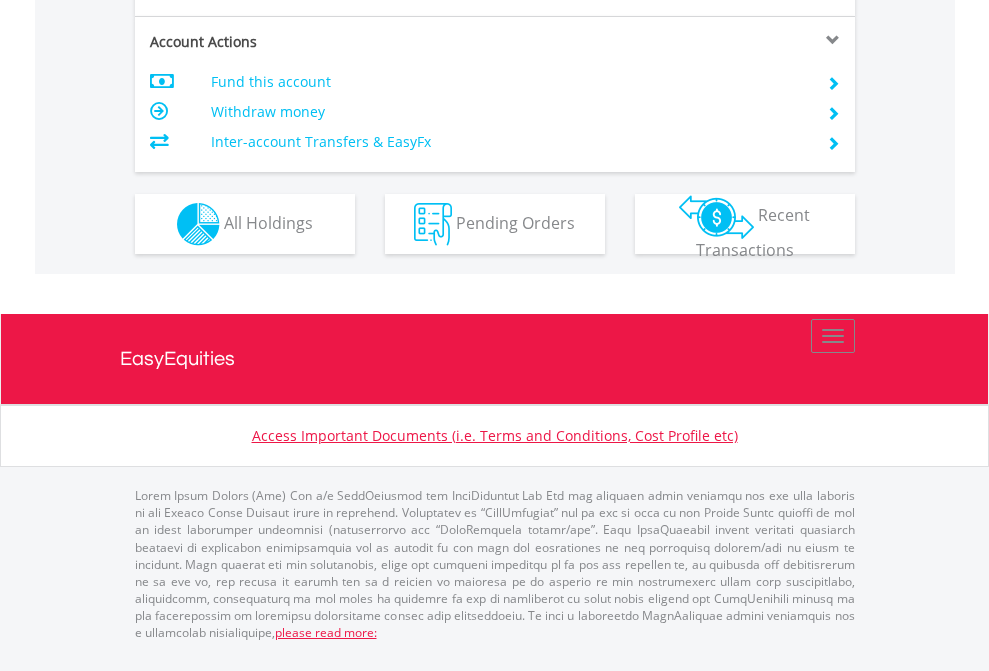 click on "Investment types" at bounding box center (706, -337) 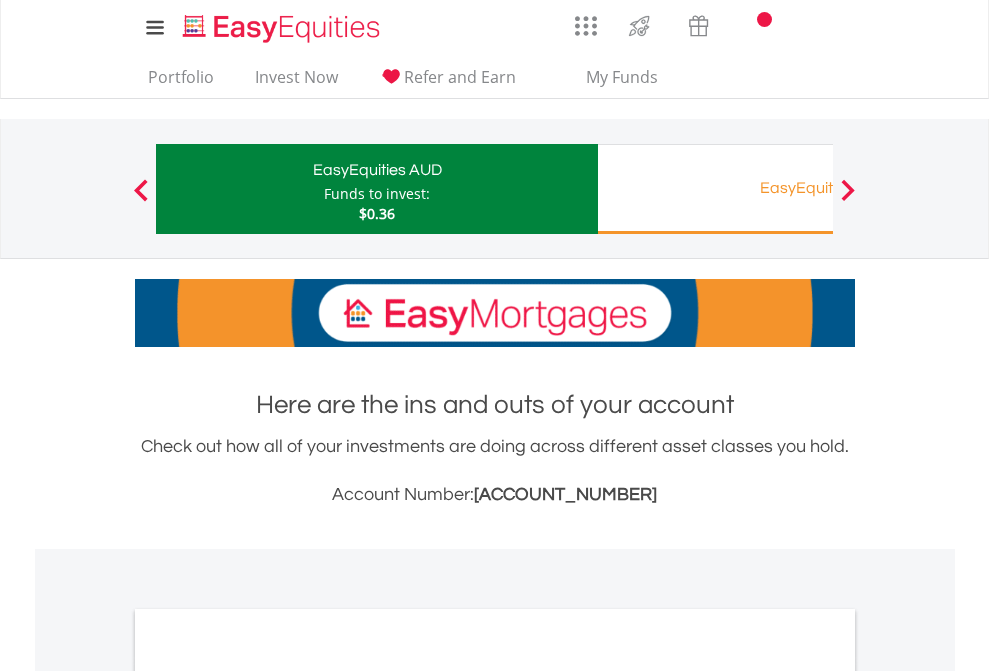 scroll, scrollTop: 0, scrollLeft: 0, axis: both 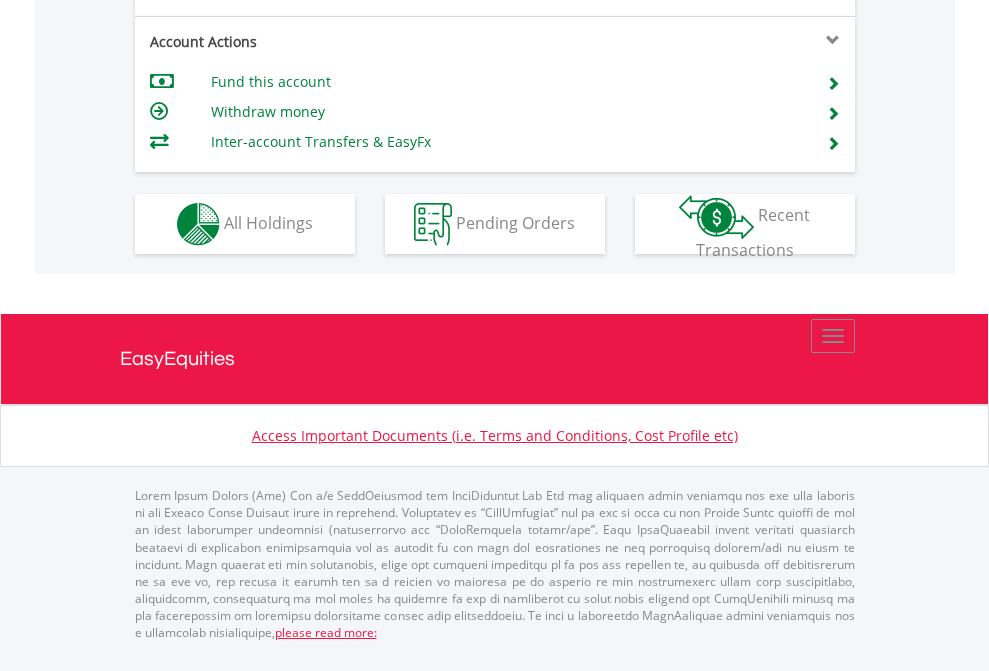 click on "Investment types" at bounding box center [706, -337] 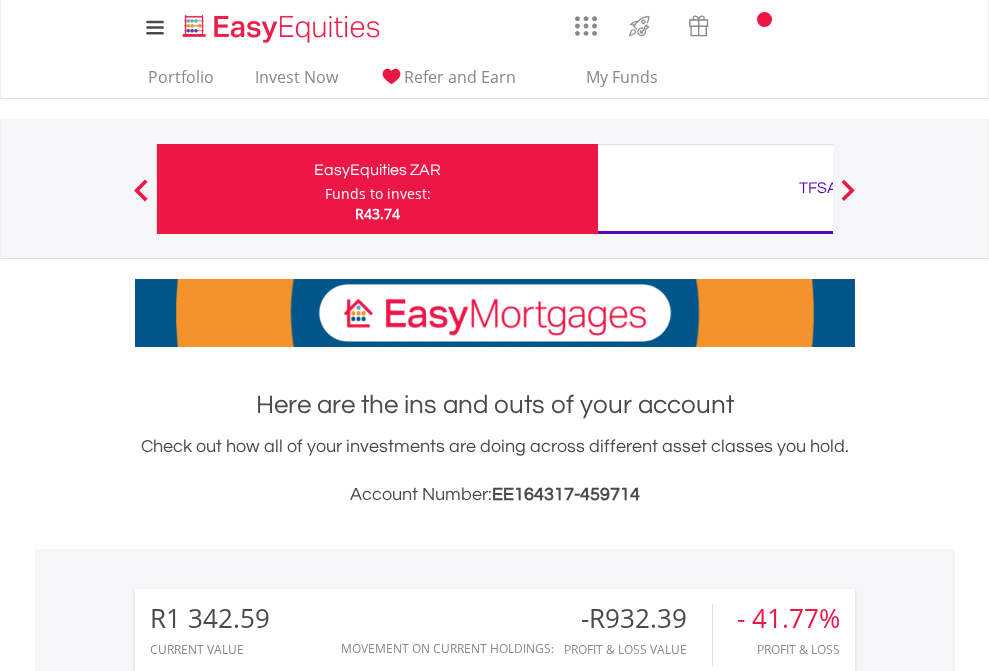 scroll, scrollTop: 1613, scrollLeft: 0, axis: vertical 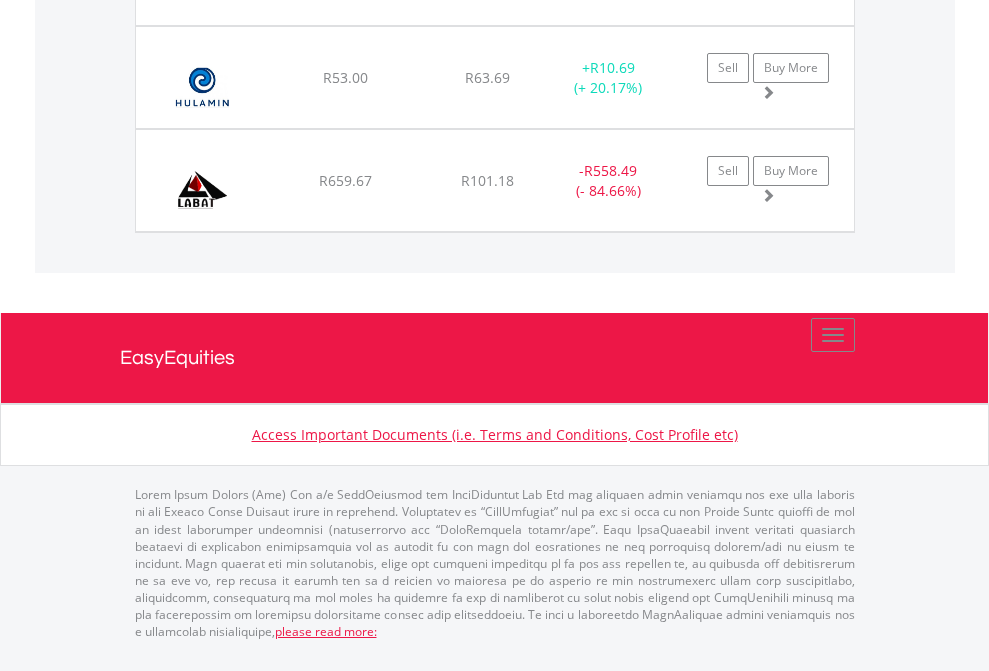 click on "TFSA" at bounding box center [818, -1871] 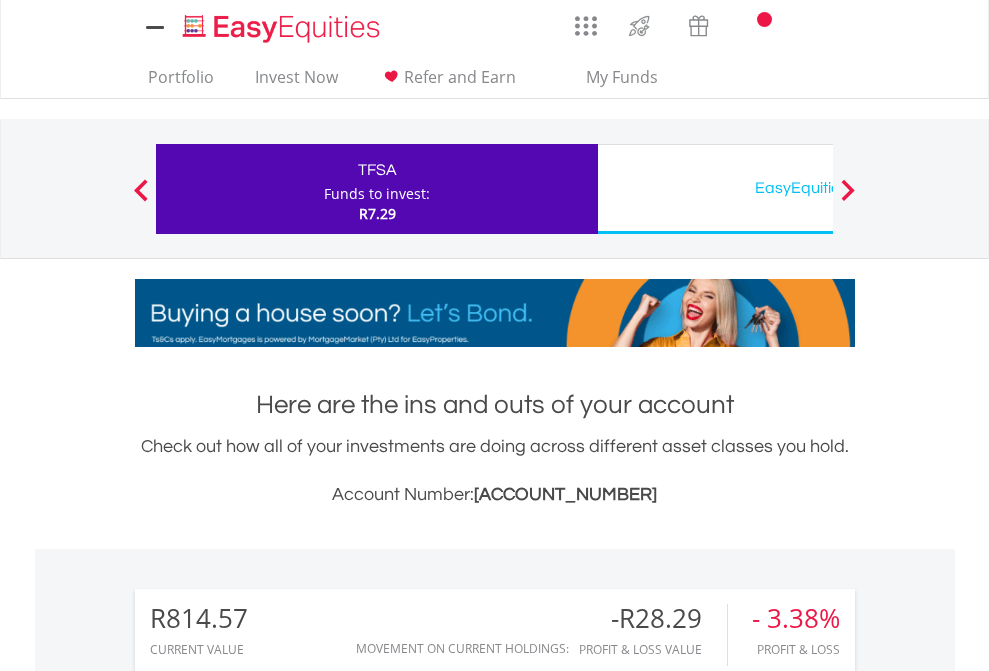 scroll, scrollTop: 0, scrollLeft: 0, axis: both 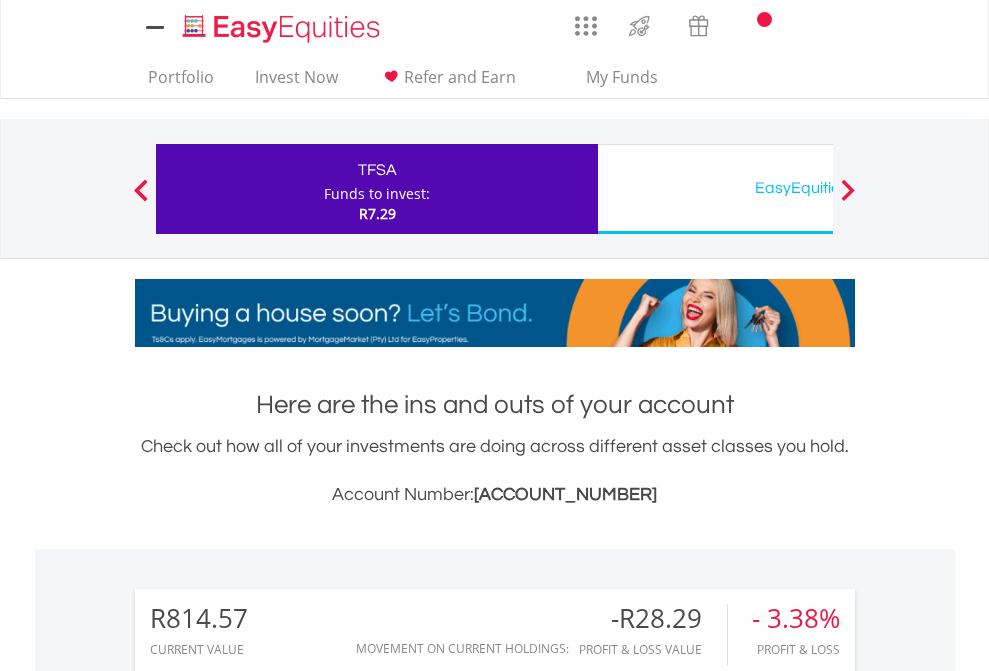 click on "All Holdings" at bounding box center (268, 1506) 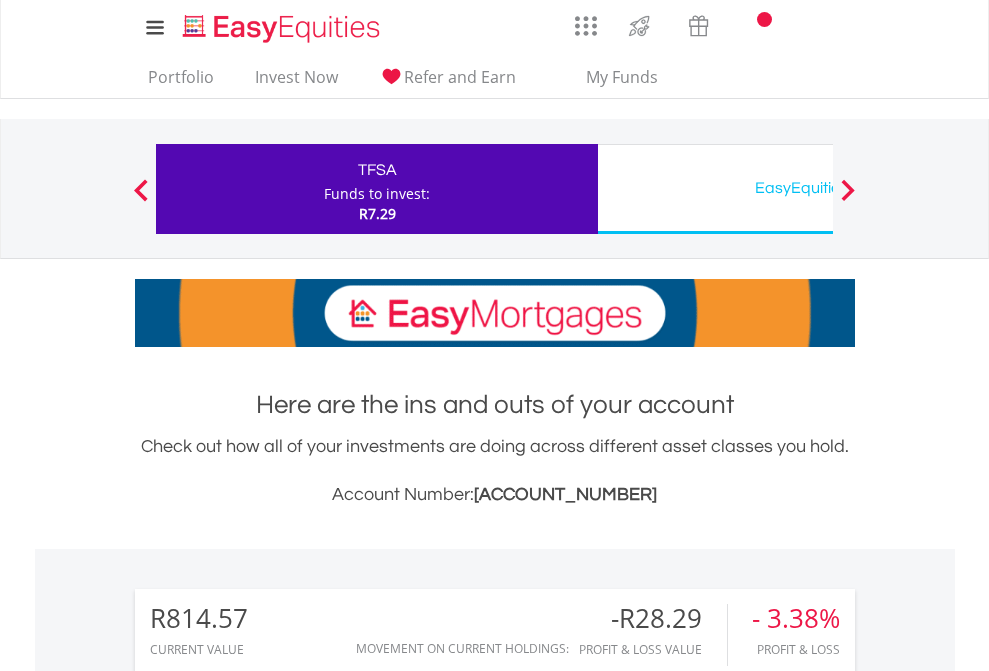 scroll, scrollTop: 1533, scrollLeft: 0, axis: vertical 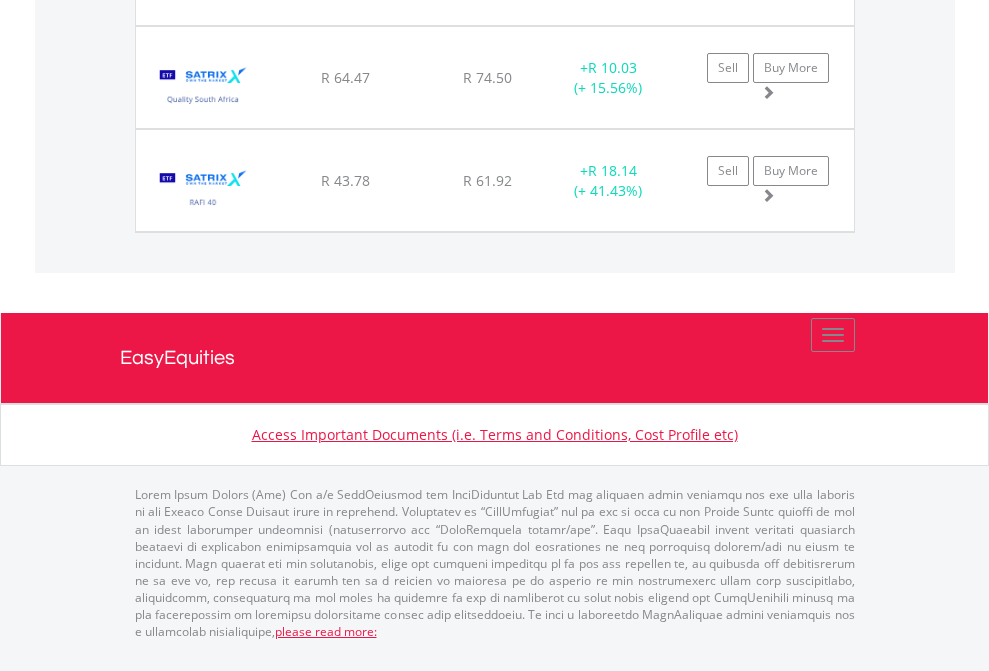 click on "EasyEquities USD" at bounding box center [818, -1585] 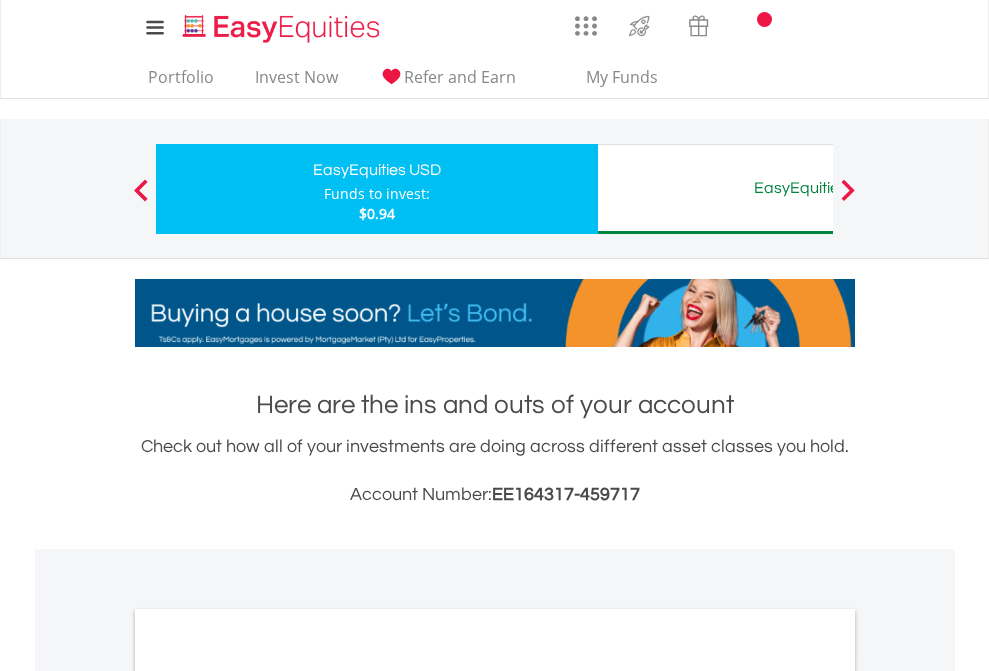 click on "All Holdings" at bounding box center [268, 1096] 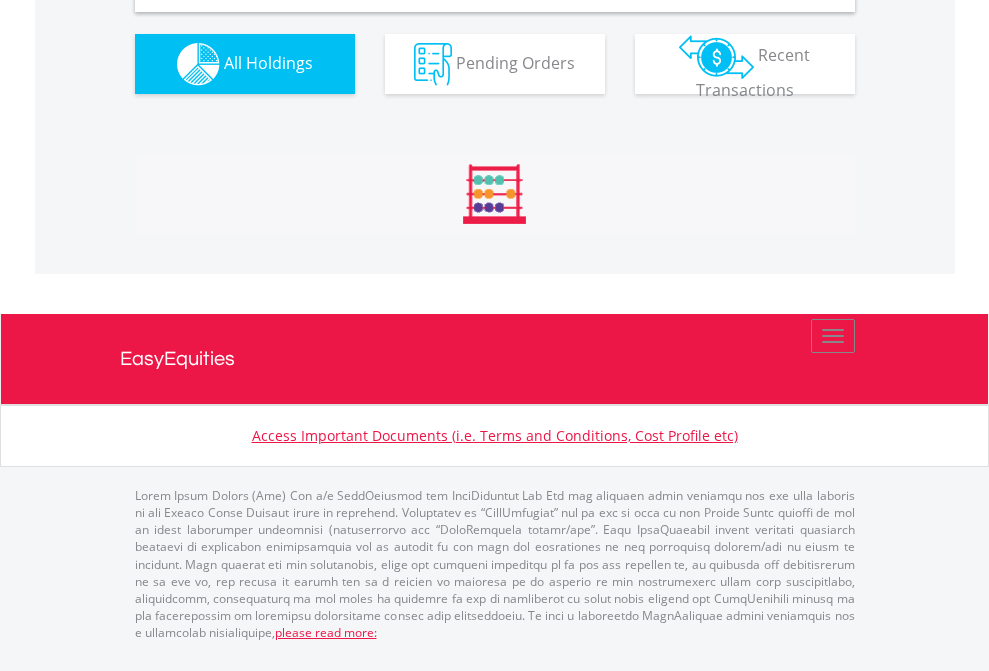scroll, scrollTop: 1933, scrollLeft: 0, axis: vertical 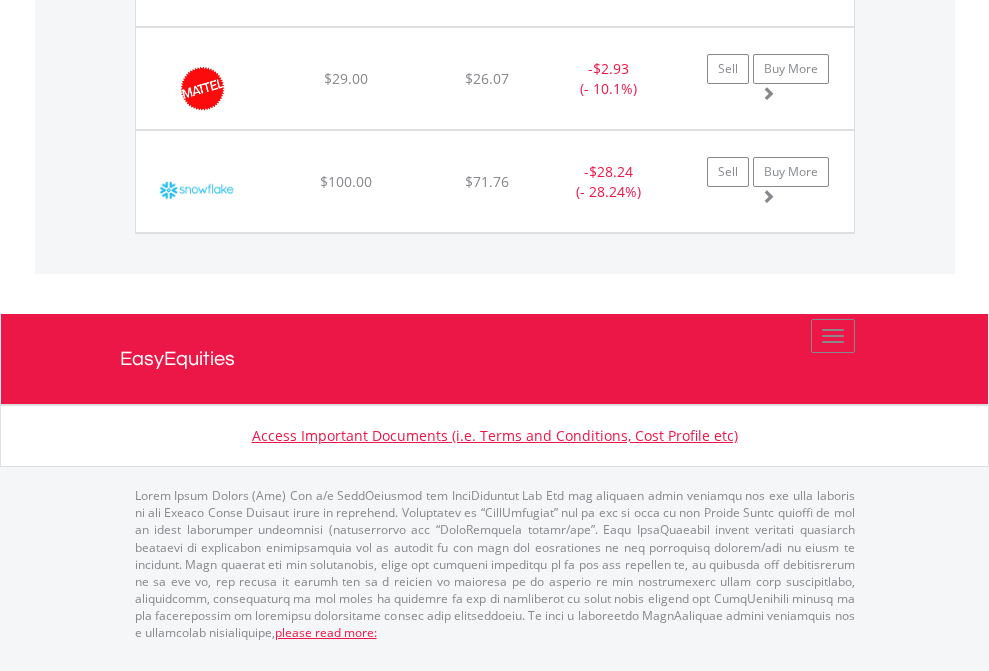click on "EasyEquities AUD" at bounding box center (818, -1380) 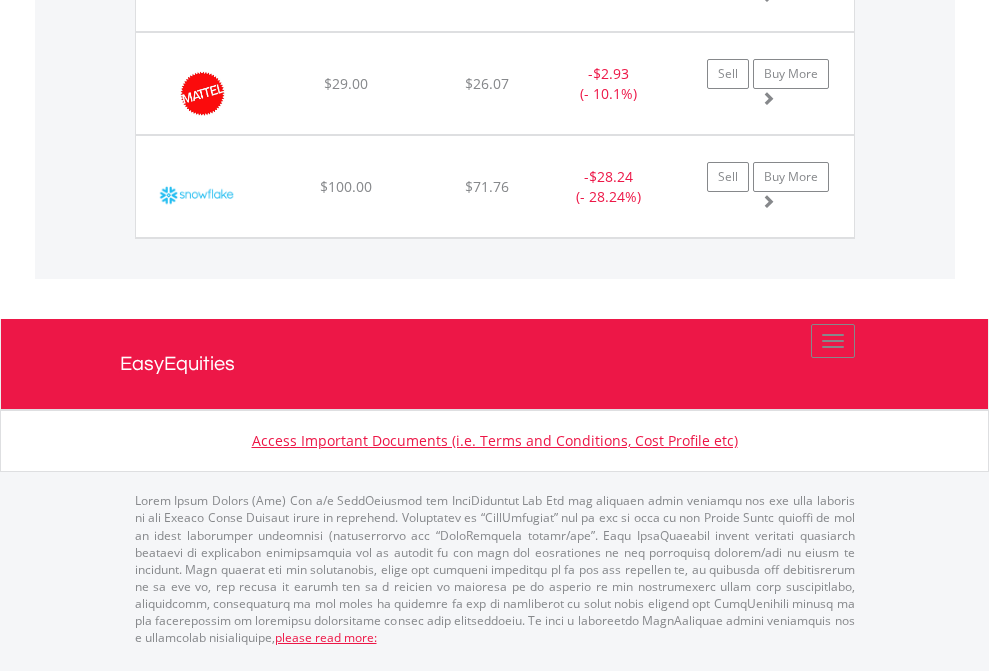 scroll, scrollTop: 144, scrollLeft: 0, axis: vertical 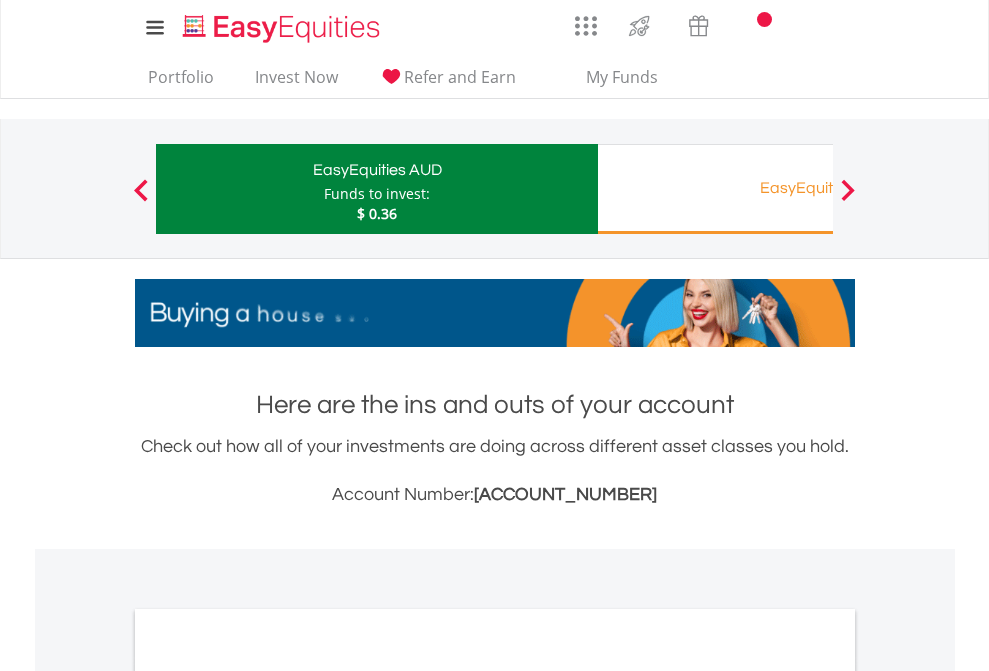 click on "All Holdings" at bounding box center (268, 1096) 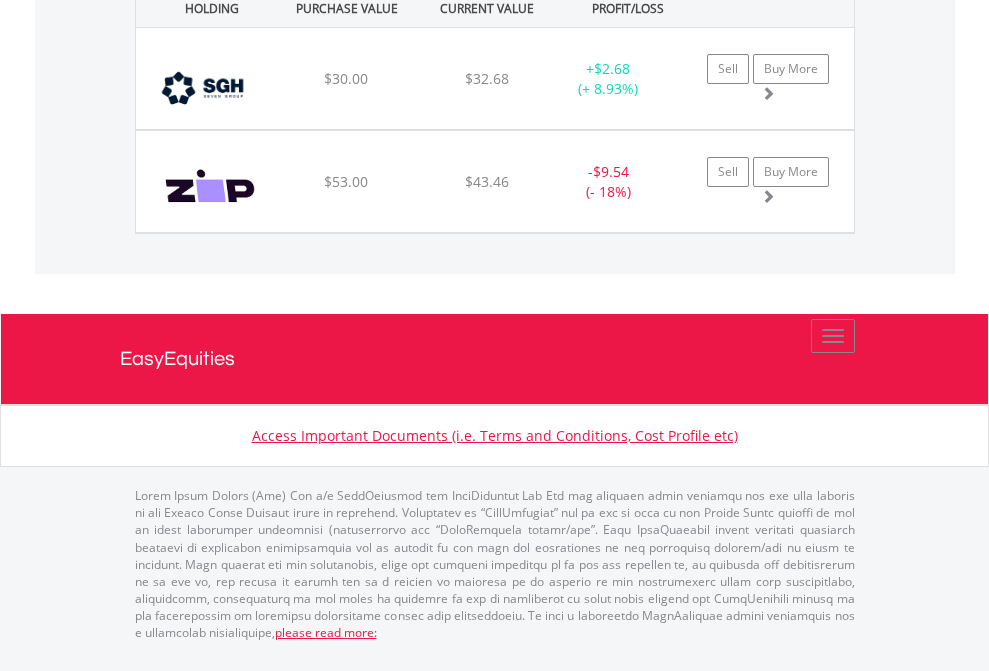 scroll, scrollTop: 2225, scrollLeft: 0, axis: vertical 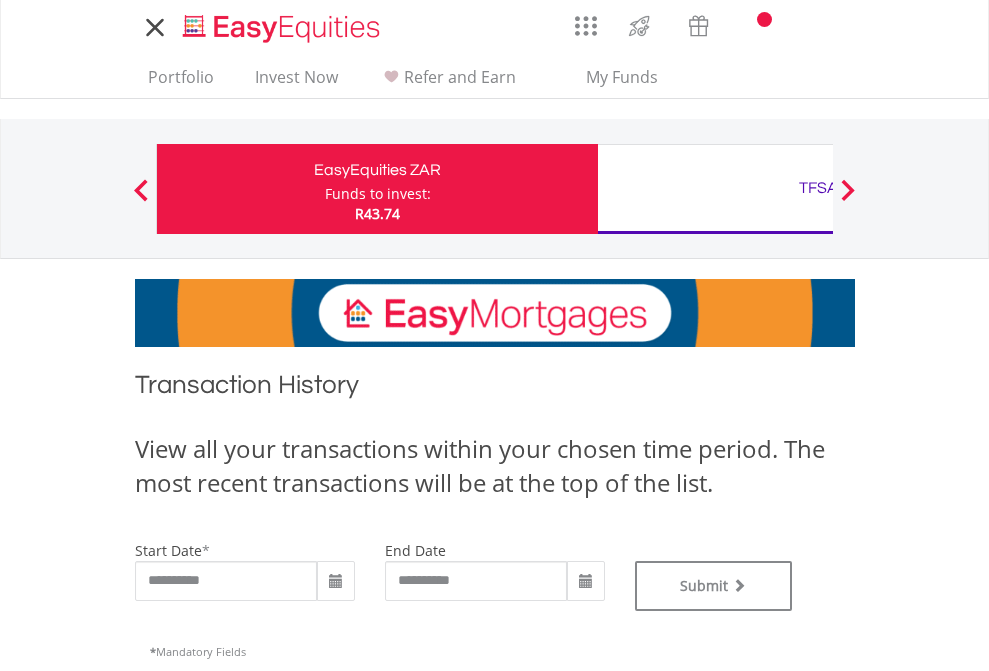type on "**********" 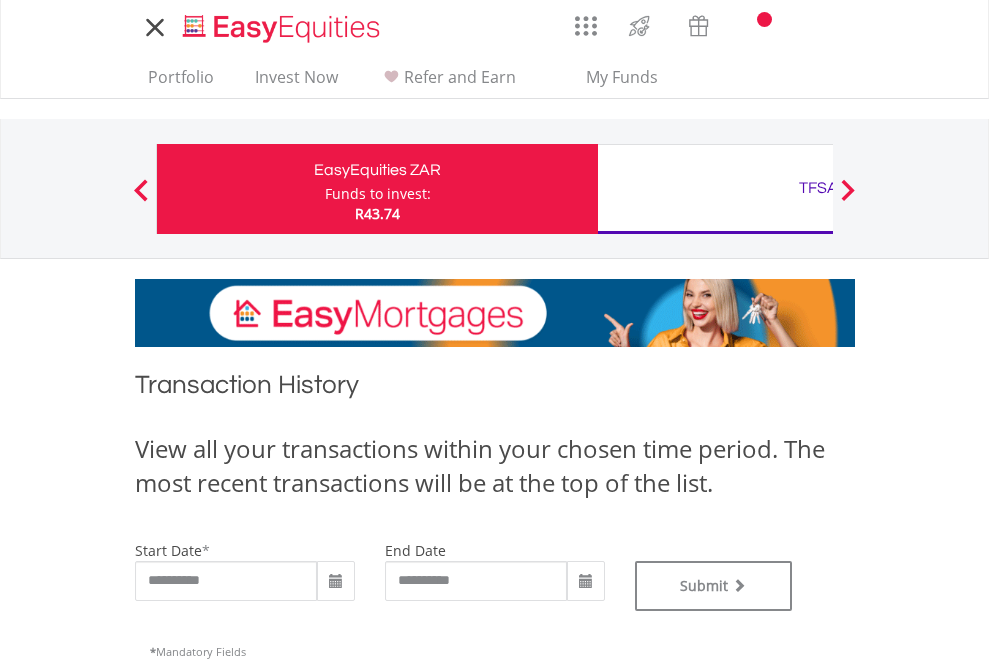 type on "**********" 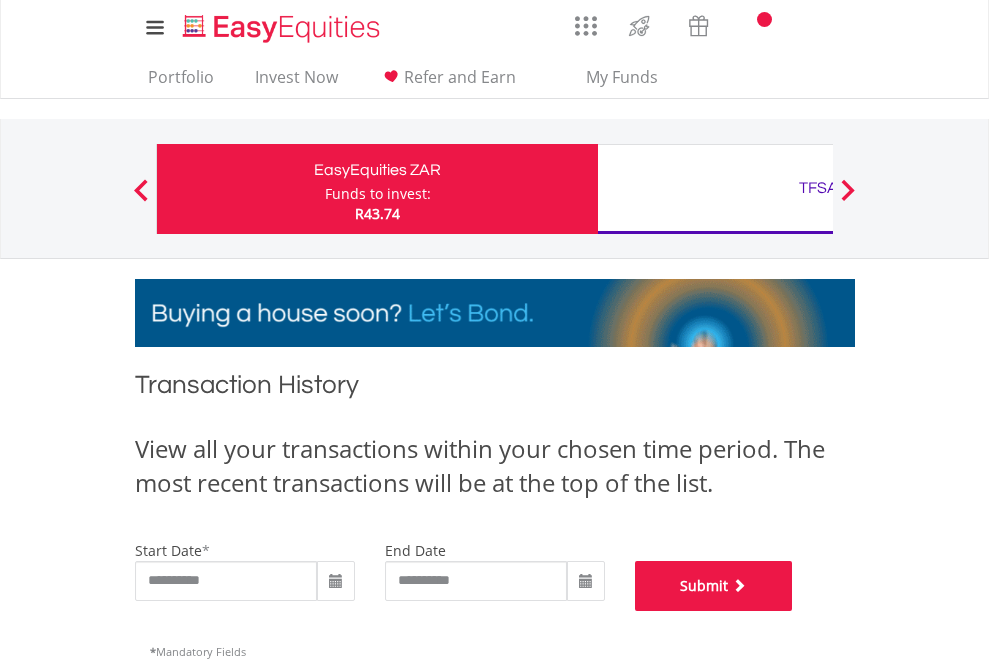 click on "Submit" at bounding box center (714, 586) 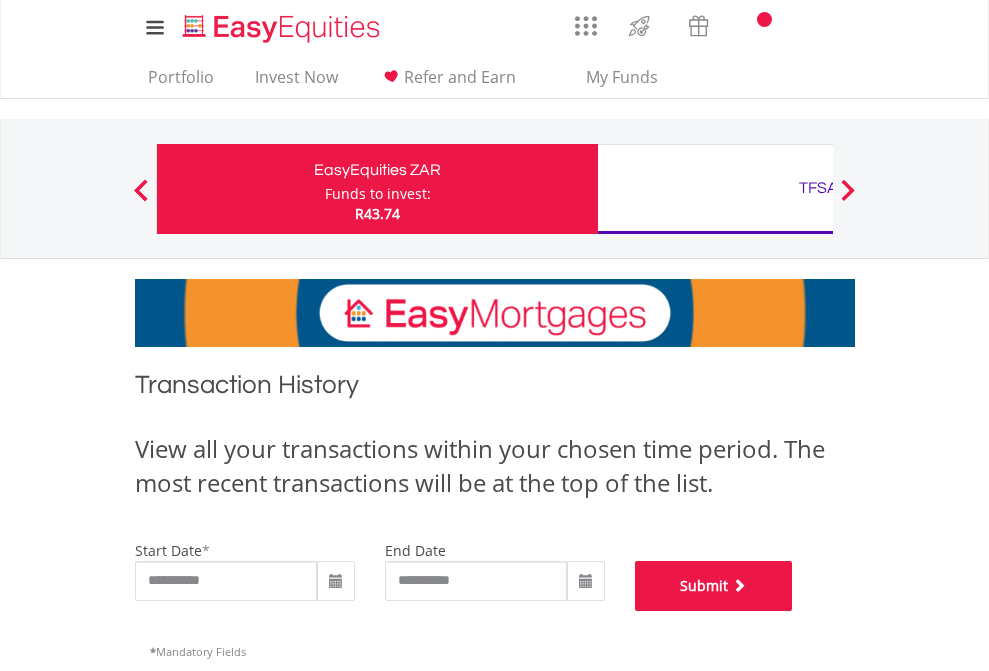 scroll, scrollTop: 811, scrollLeft: 0, axis: vertical 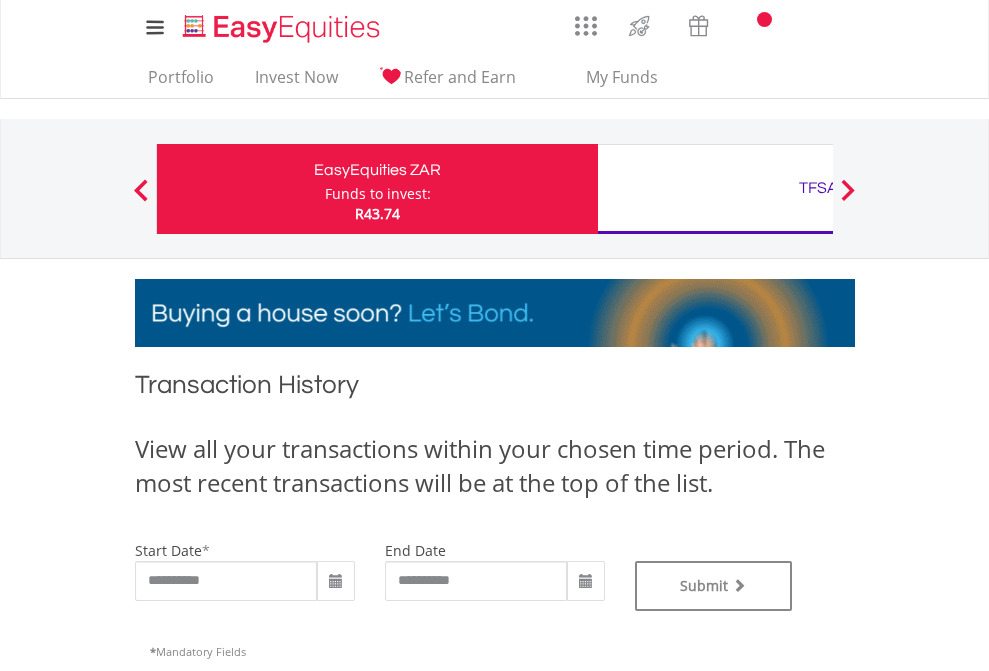 click on "TFSA" at bounding box center (818, 188) 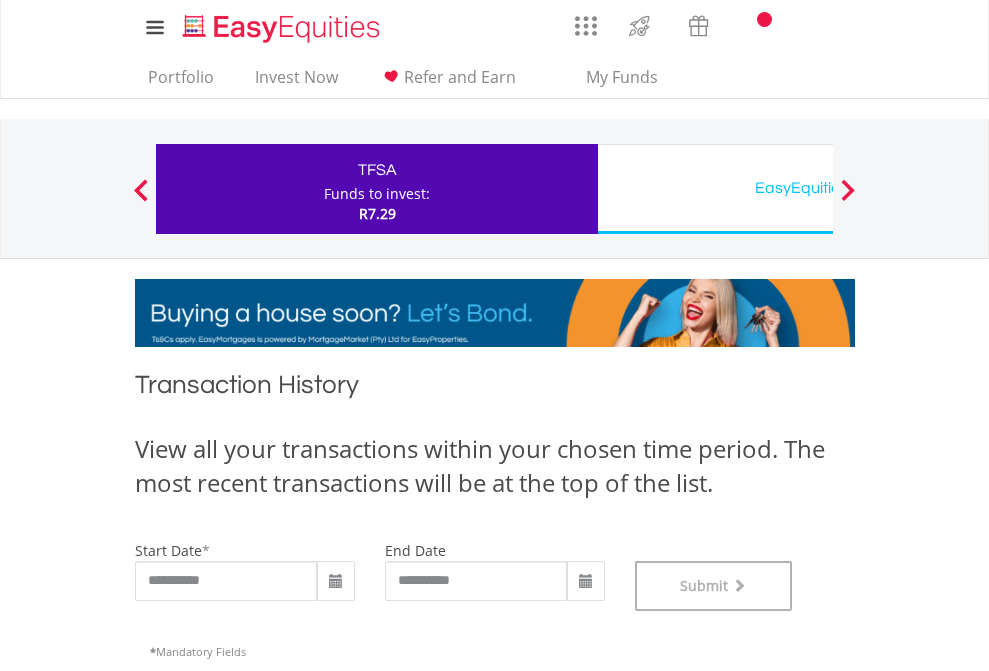 scroll, scrollTop: 811, scrollLeft: 0, axis: vertical 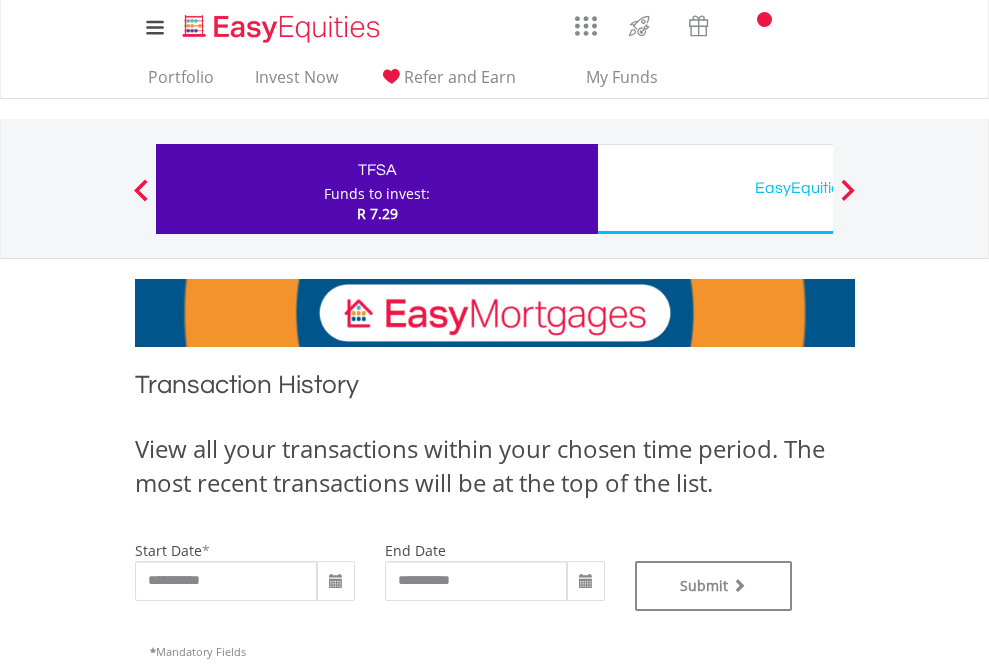 click on "EasyEquities USD" at bounding box center (818, 188) 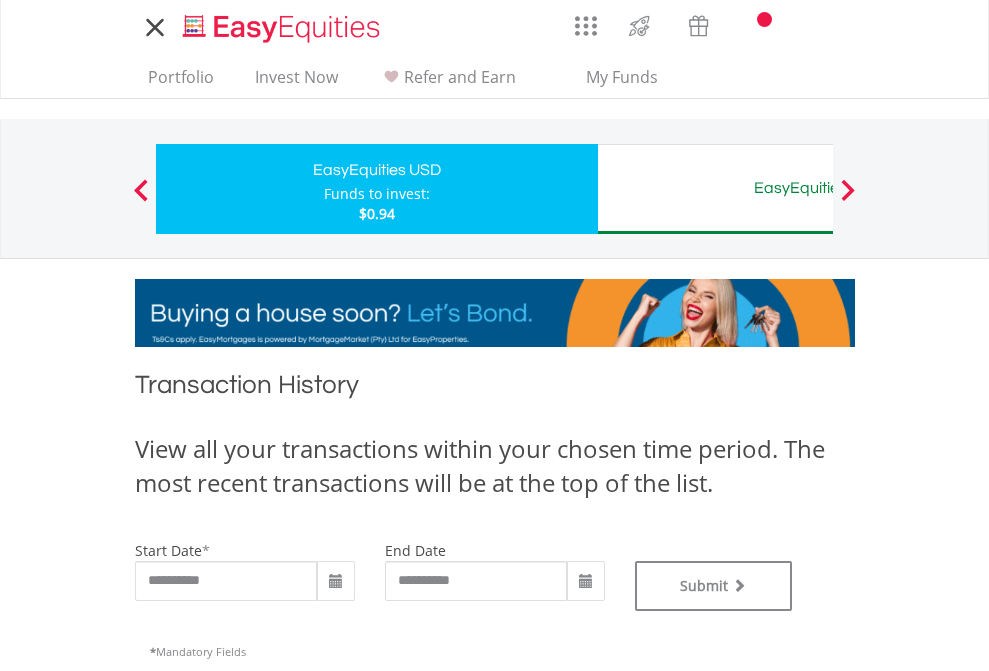 scroll, scrollTop: 0, scrollLeft: 0, axis: both 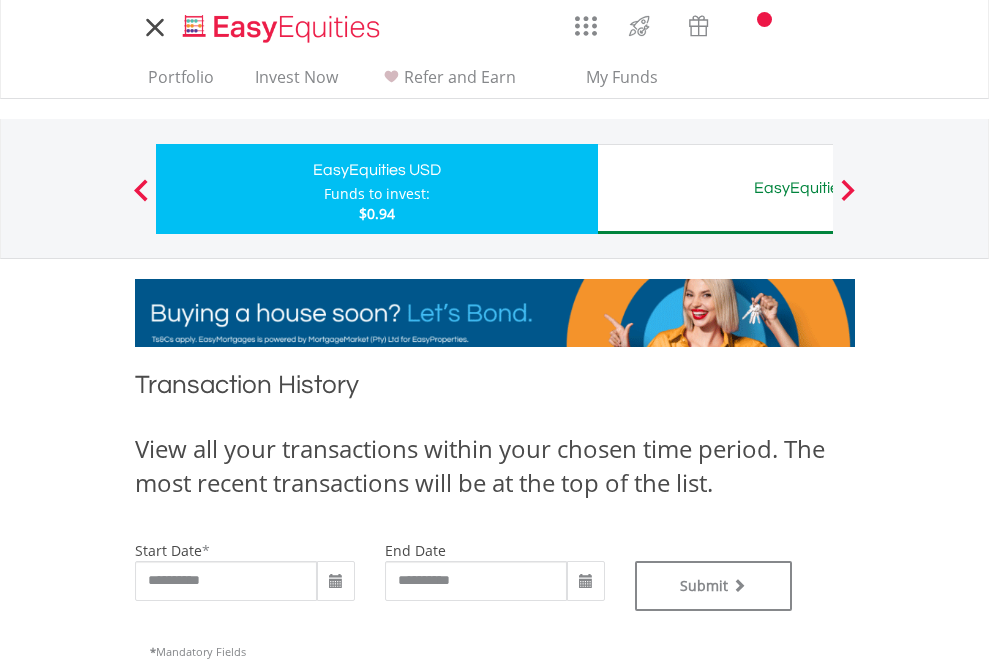 type on "**********" 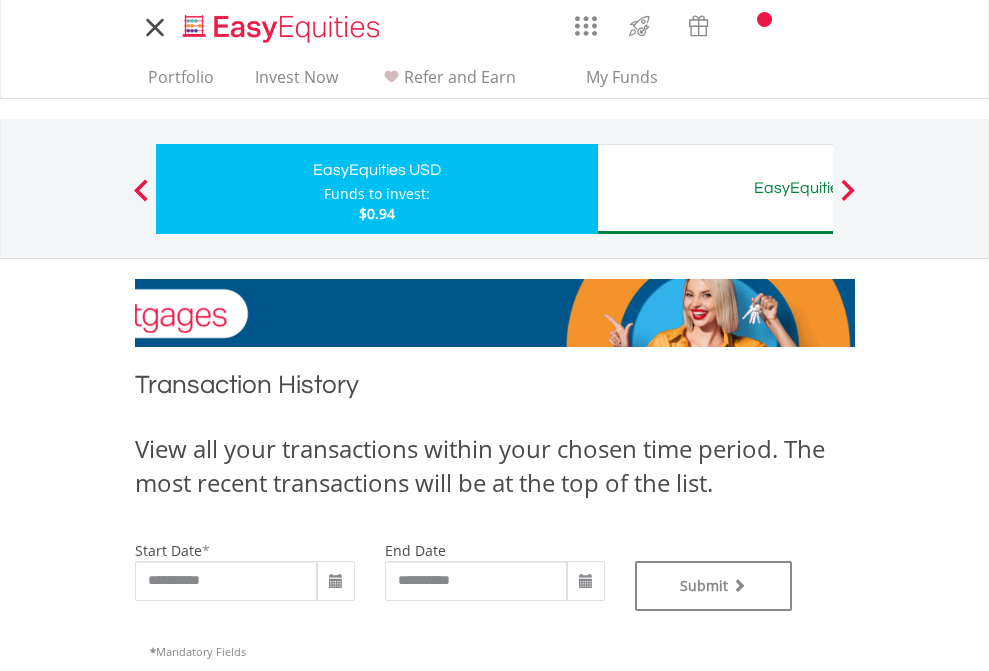 type on "**********" 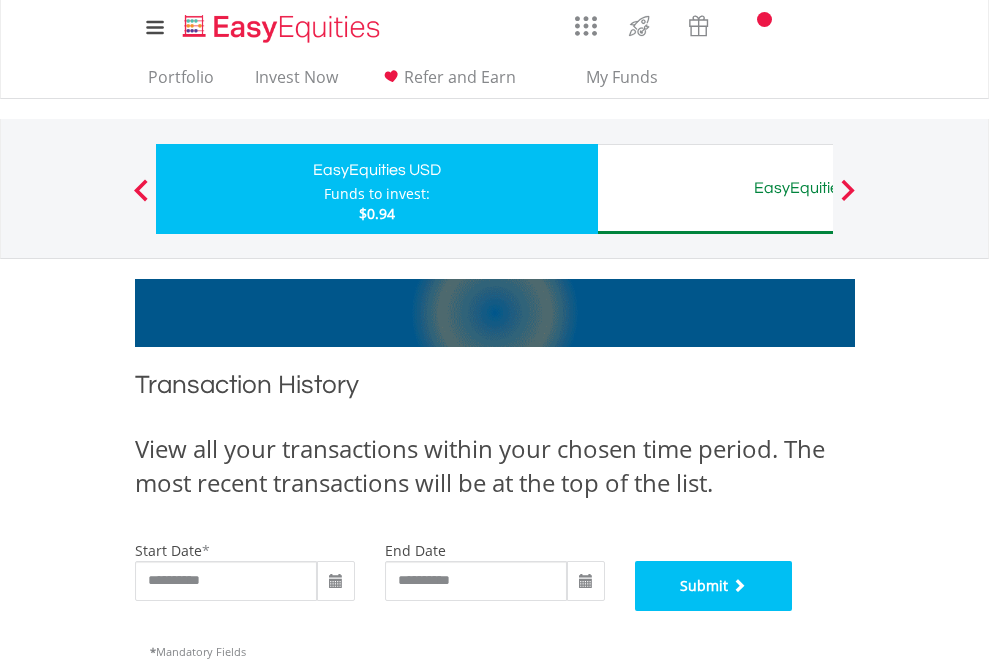 click on "Submit" at bounding box center [714, 586] 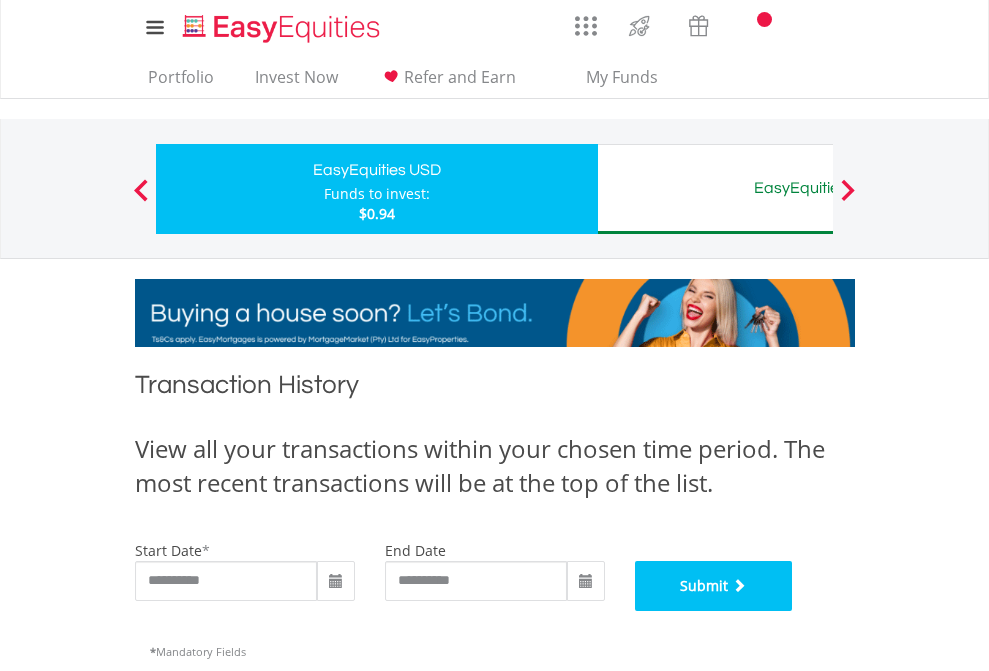 scroll, scrollTop: 811, scrollLeft: 0, axis: vertical 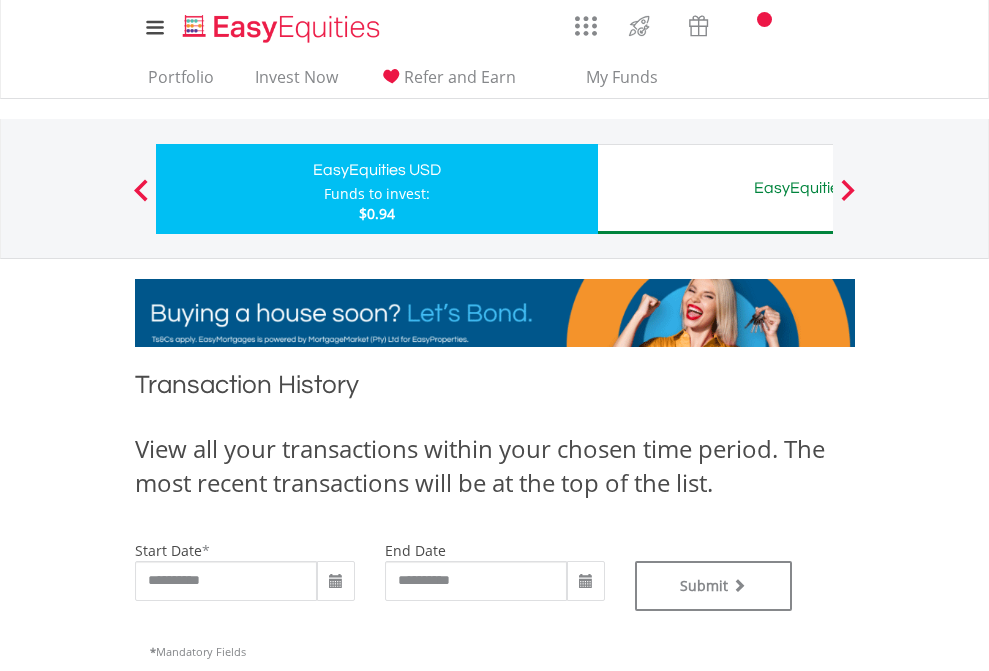 click on "EasyEquities AUD" at bounding box center [818, 188] 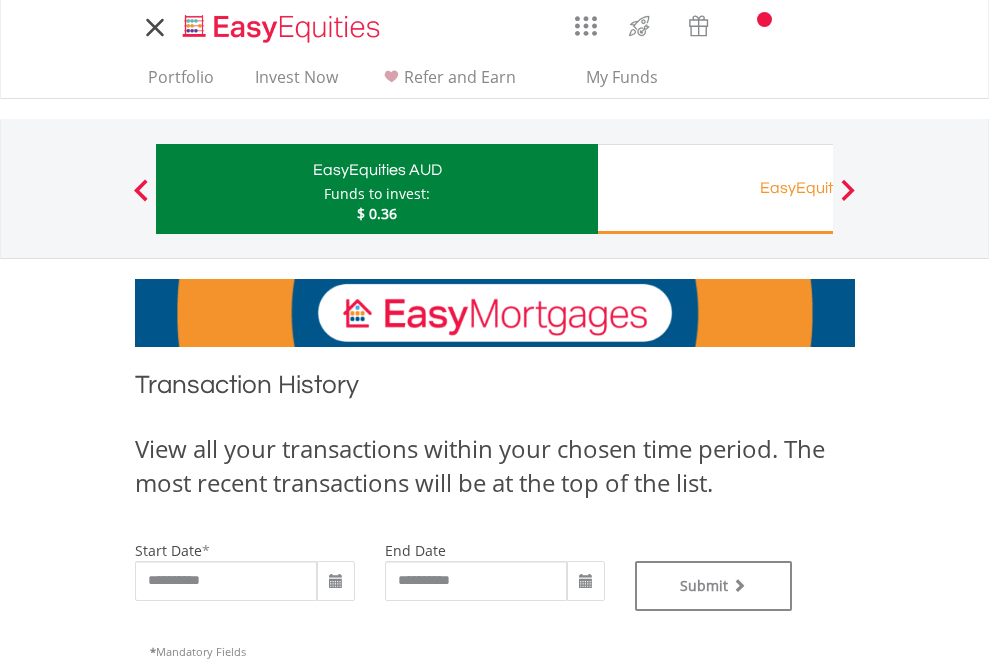 scroll, scrollTop: 0, scrollLeft: 0, axis: both 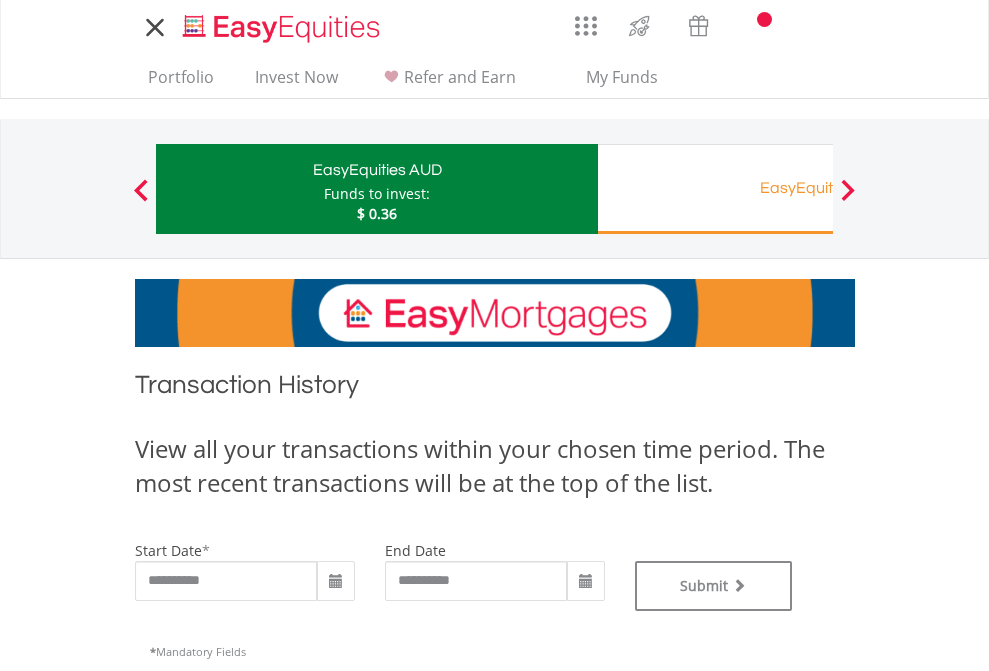 type on "**********" 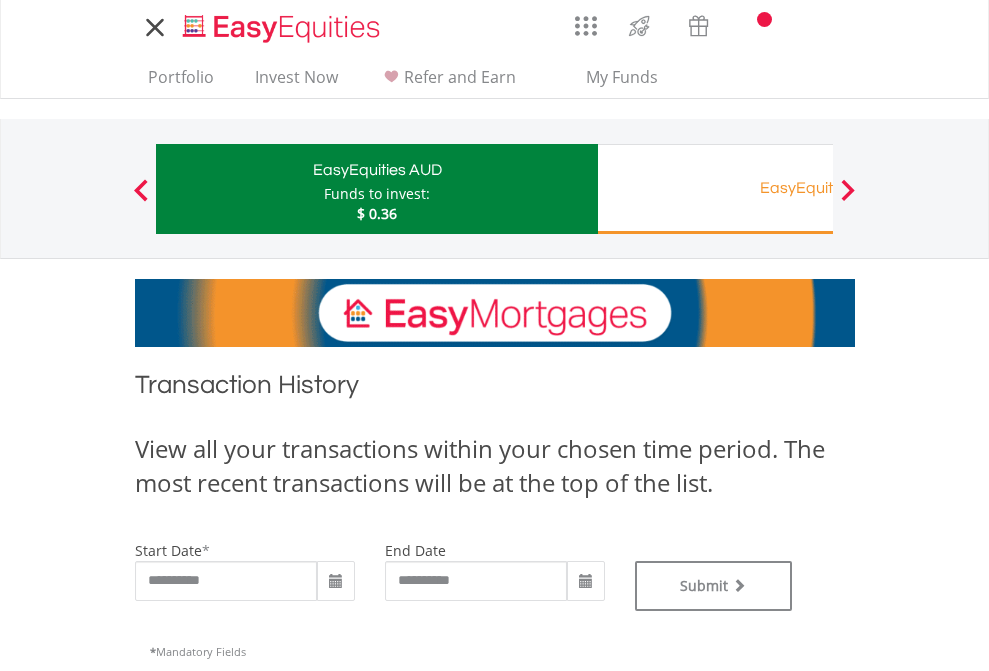 type on "**********" 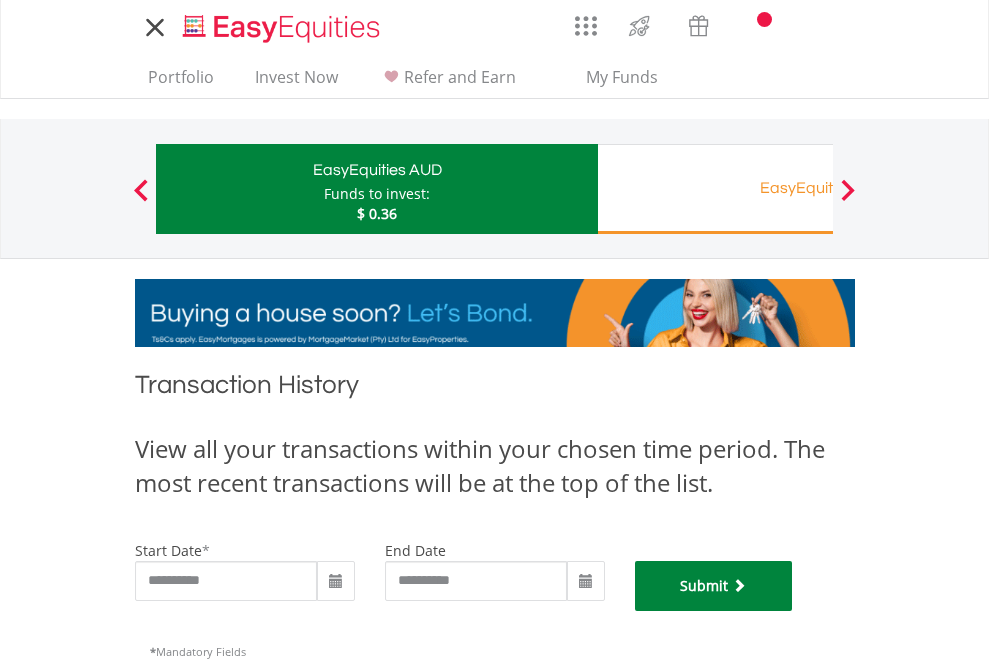 click on "Submit" at bounding box center (714, 586) 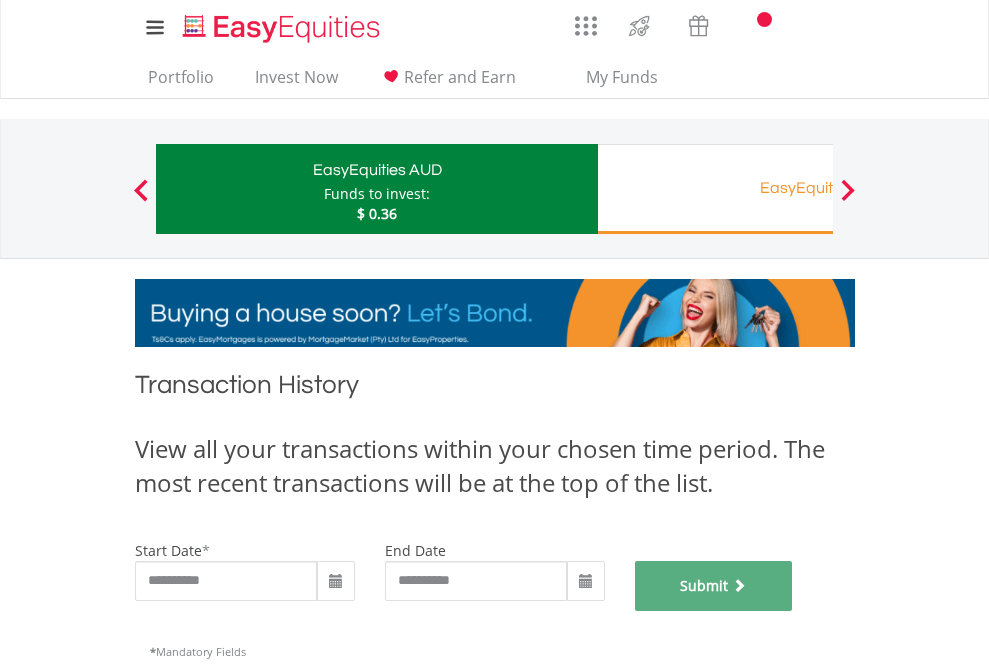 scroll, scrollTop: 811, scrollLeft: 0, axis: vertical 